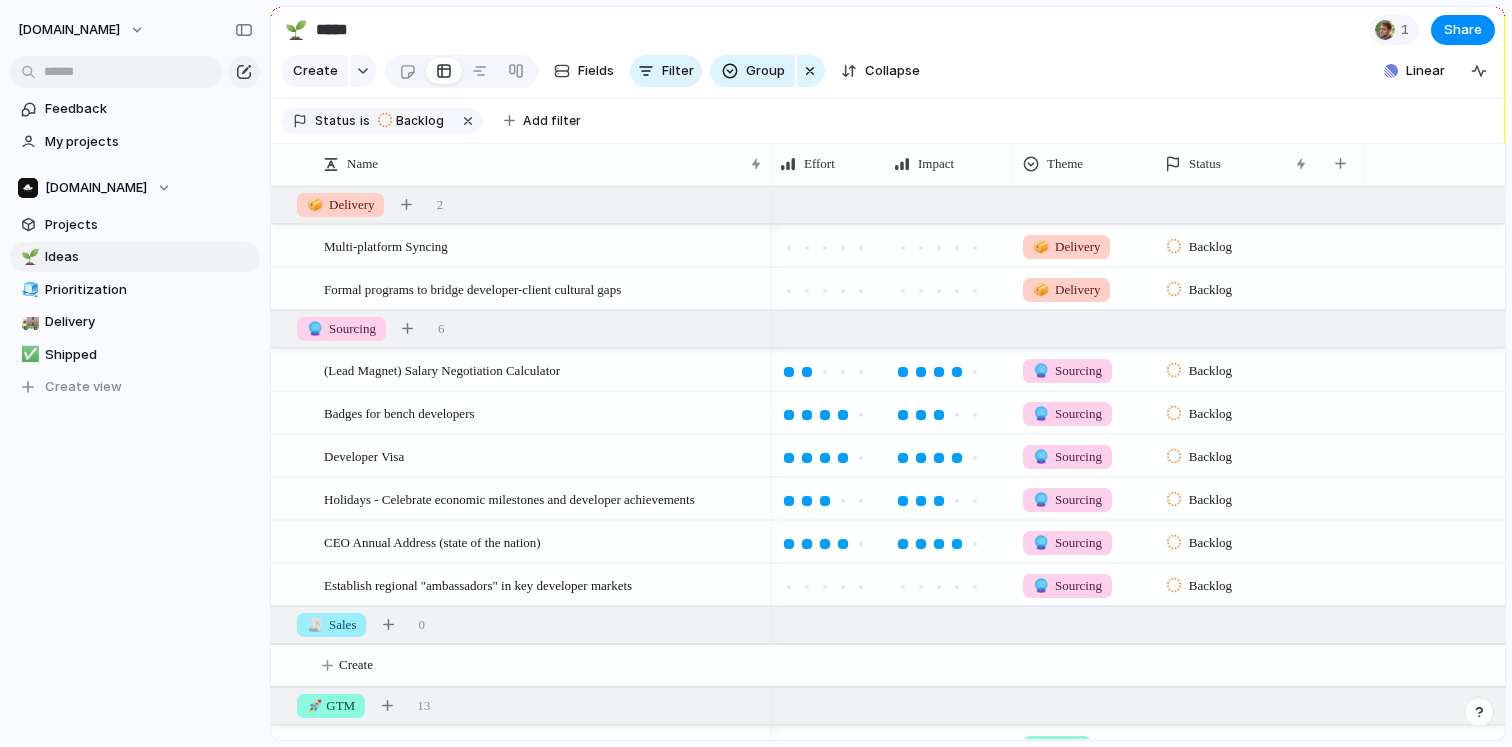 scroll, scrollTop: 0, scrollLeft: 0, axis: both 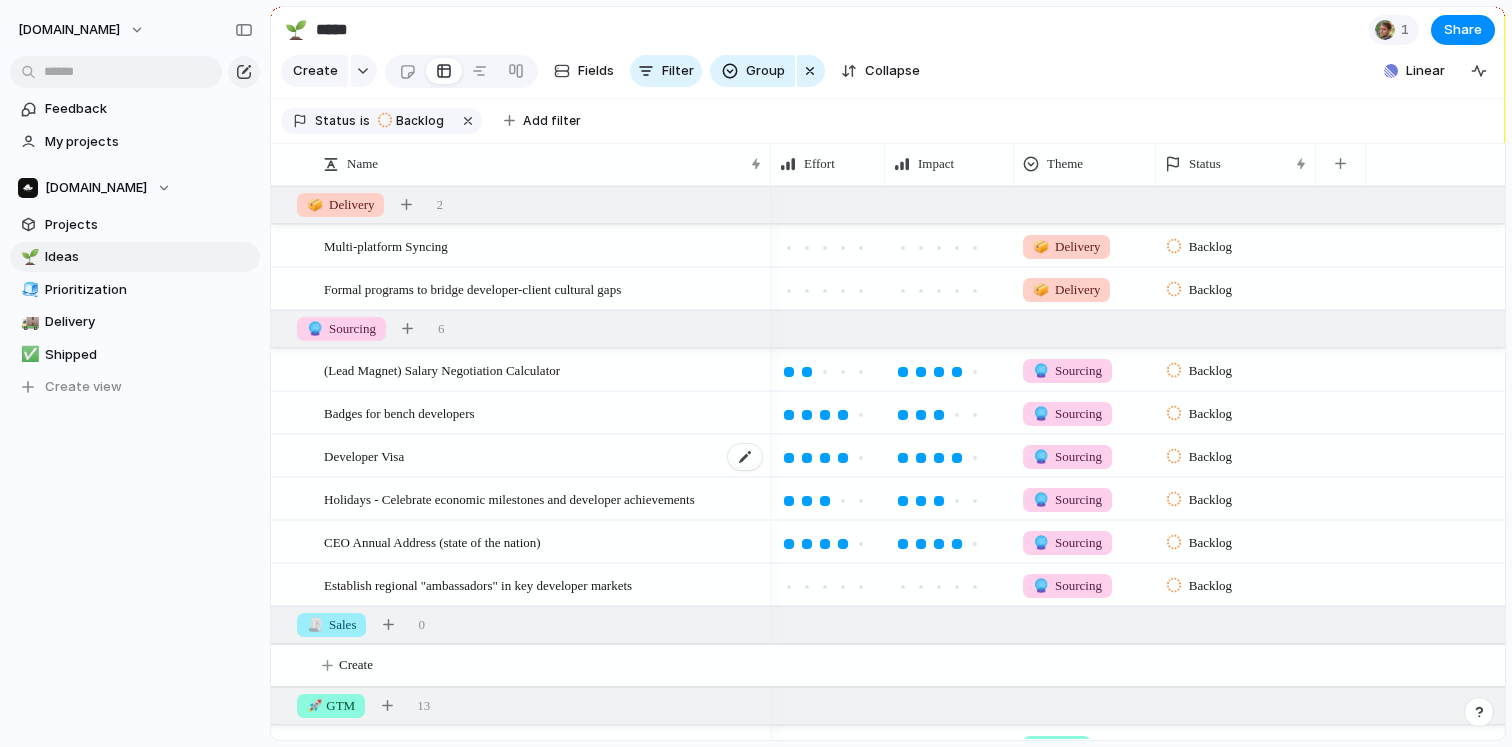 click on "Developer Visa" at bounding box center [544, 456] 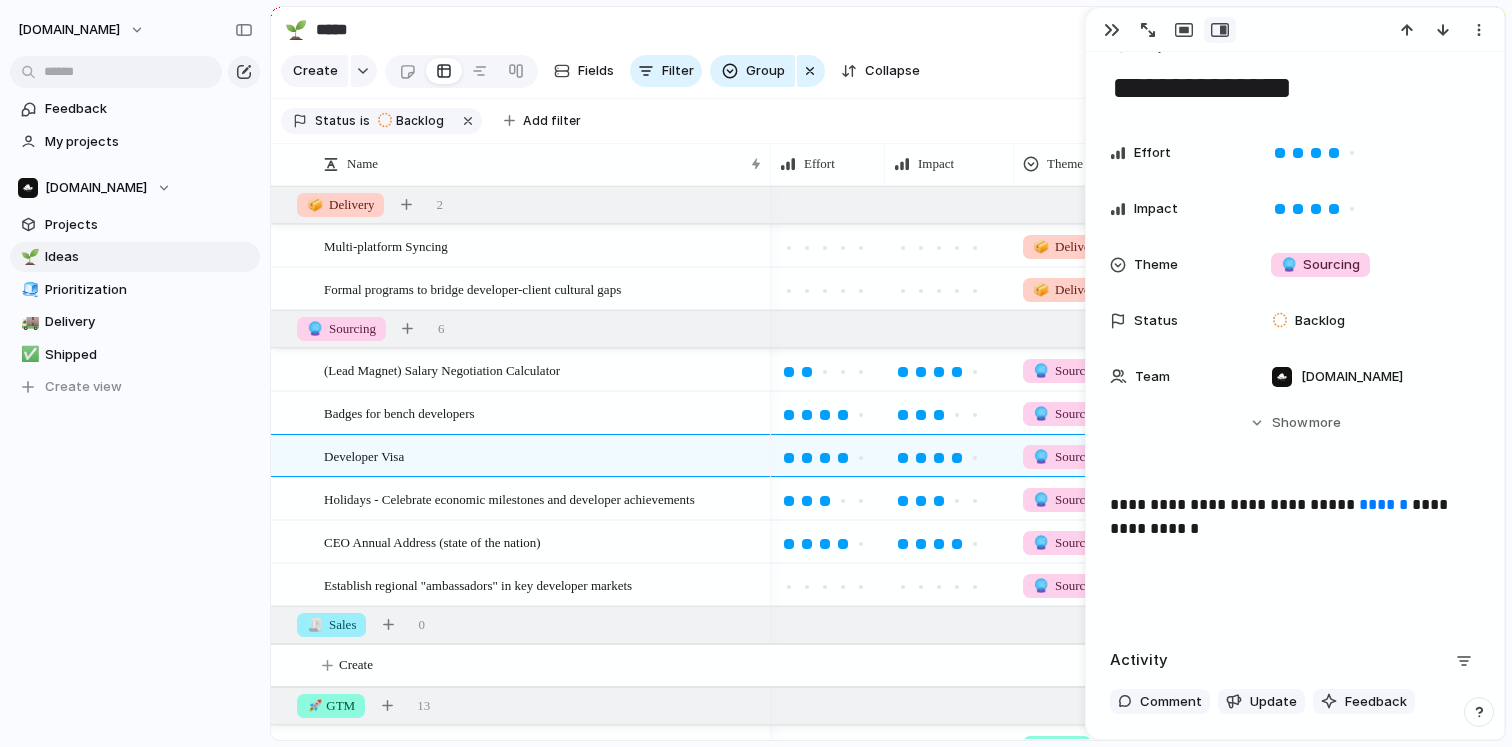 scroll, scrollTop: 0, scrollLeft: 0, axis: both 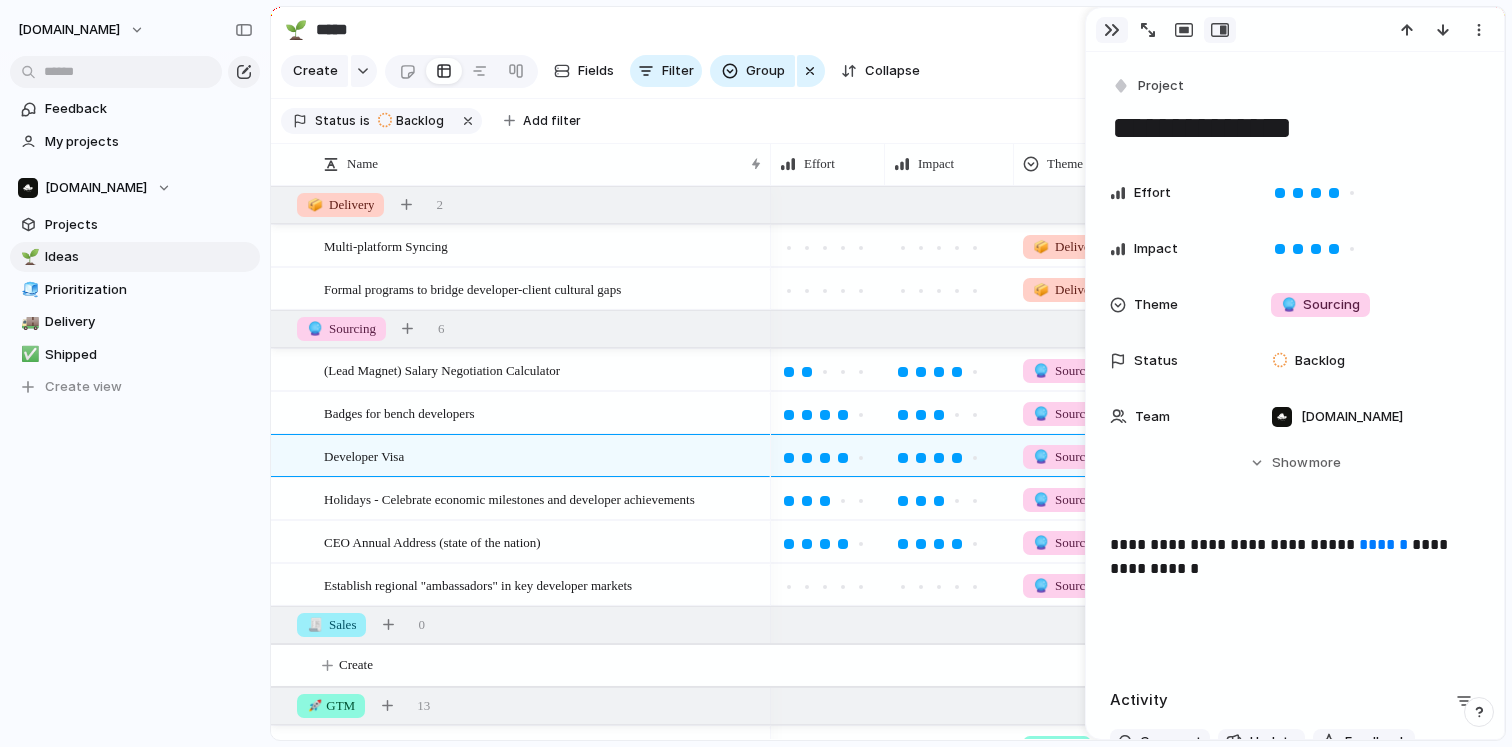 click at bounding box center [1112, 30] 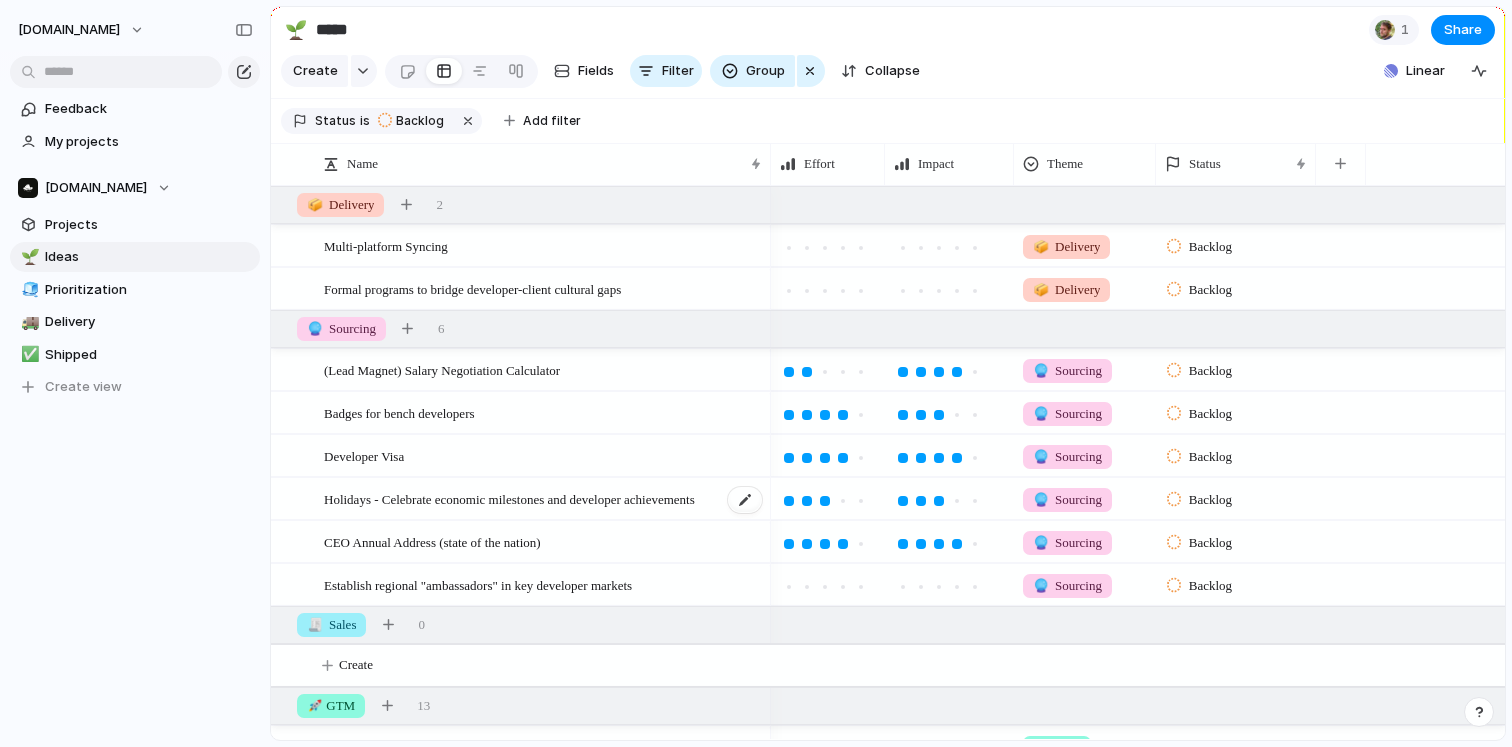 click on "Holidays - Celebrate economic milestones and developer achievements" at bounding box center (509, 498) 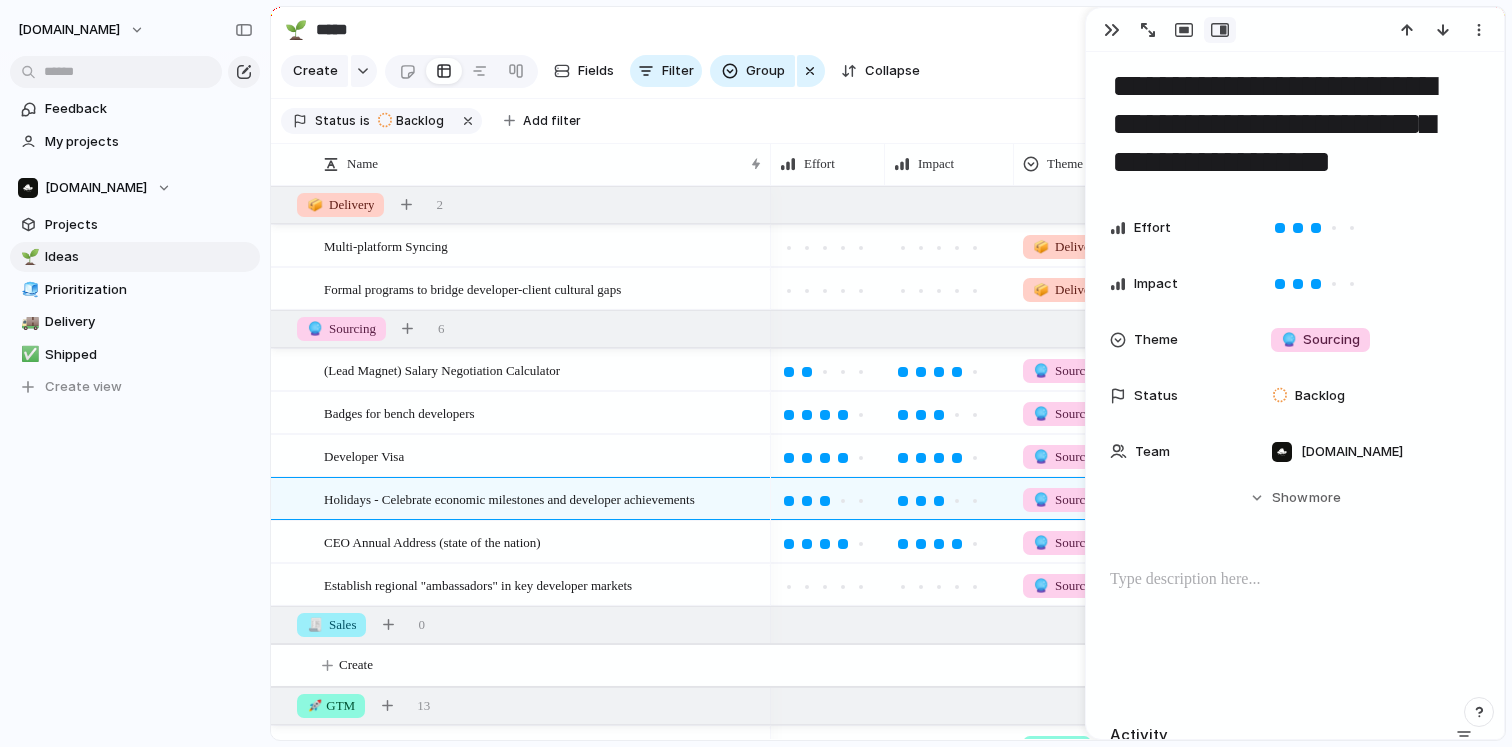 scroll, scrollTop: 0, scrollLeft: 0, axis: both 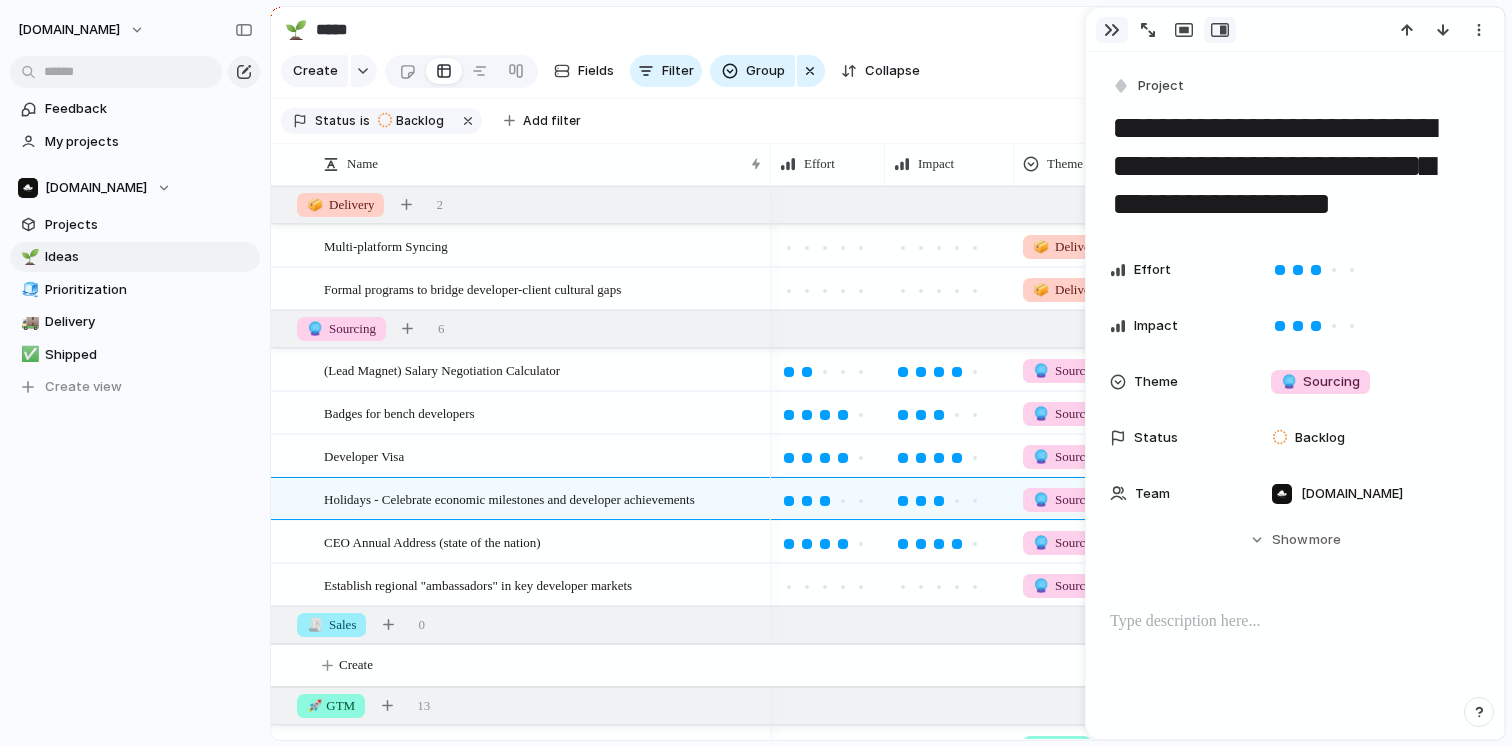 click at bounding box center (1112, 30) 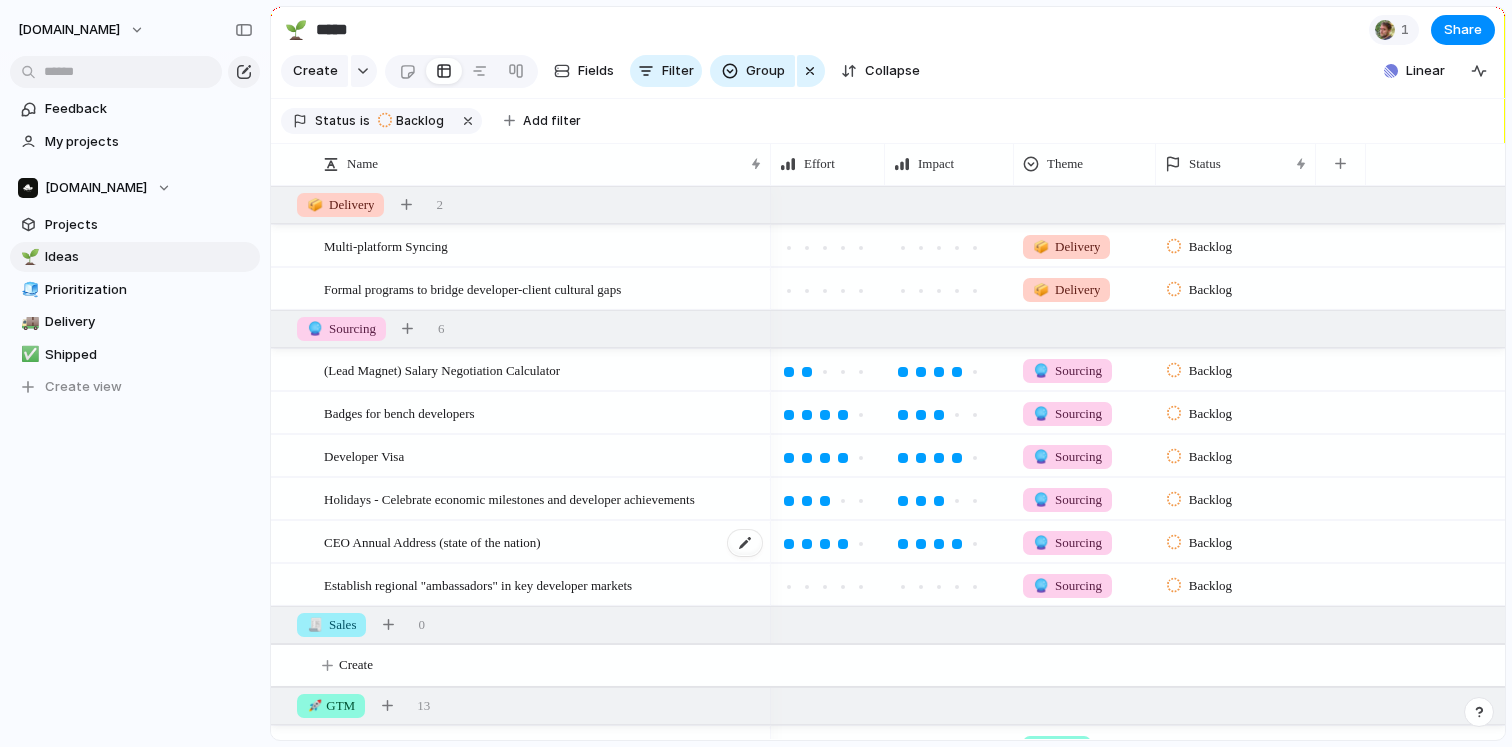 click on "CEO Annual Address (state of the nation)" at bounding box center [432, 541] 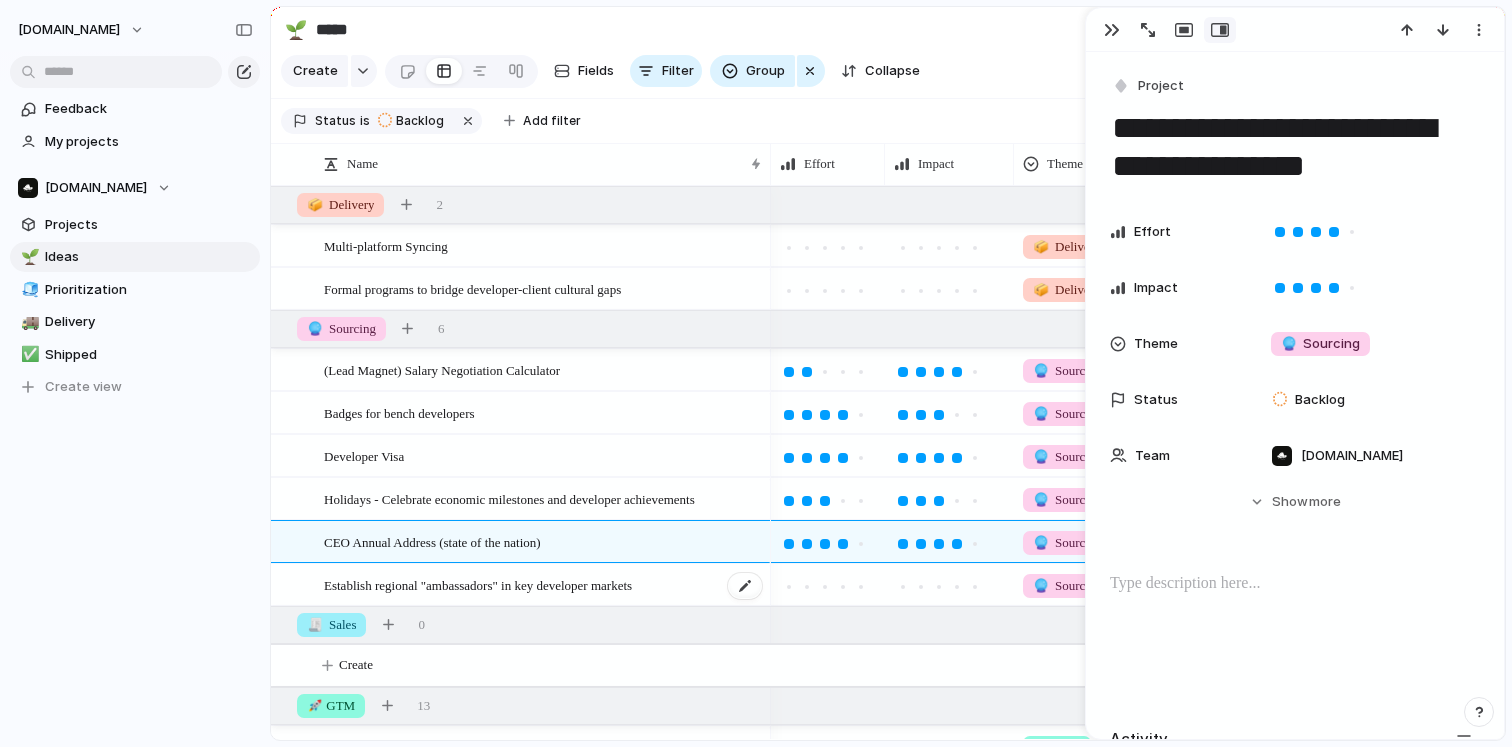 click on "Establish regional "ambassadors" in key developer markets" at bounding box center [478, 584] 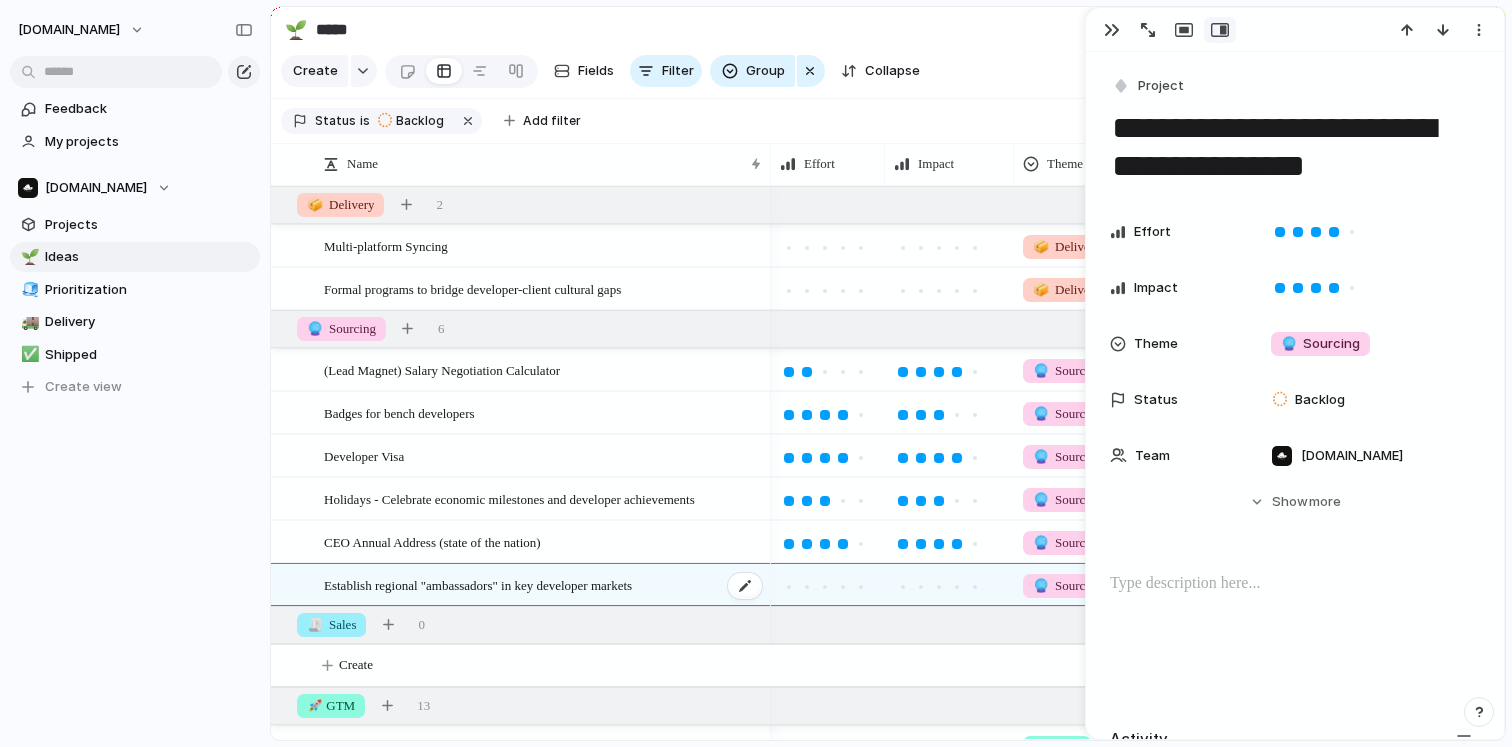 type on "**********" 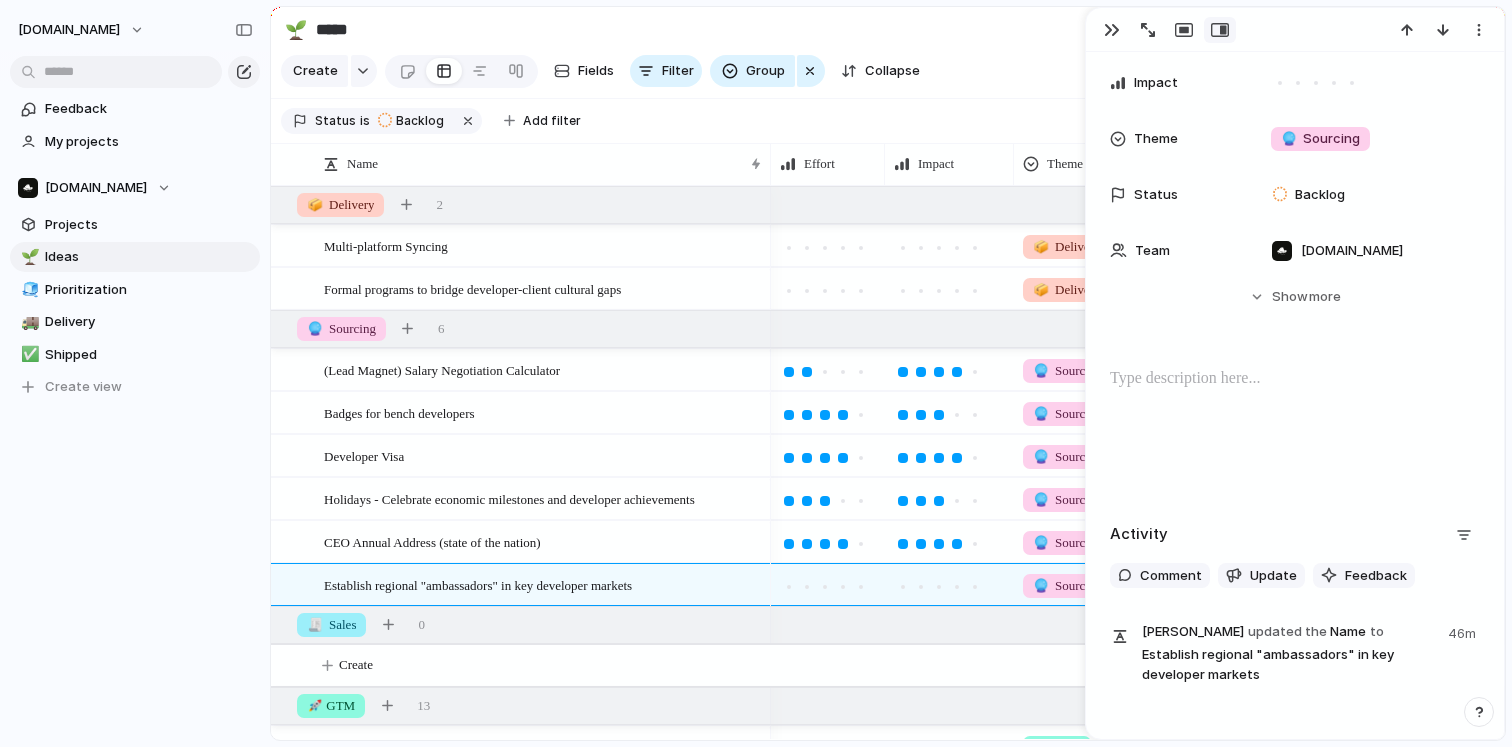 scroll, scrollTop: 0, scrollLeft: 0, axis: both 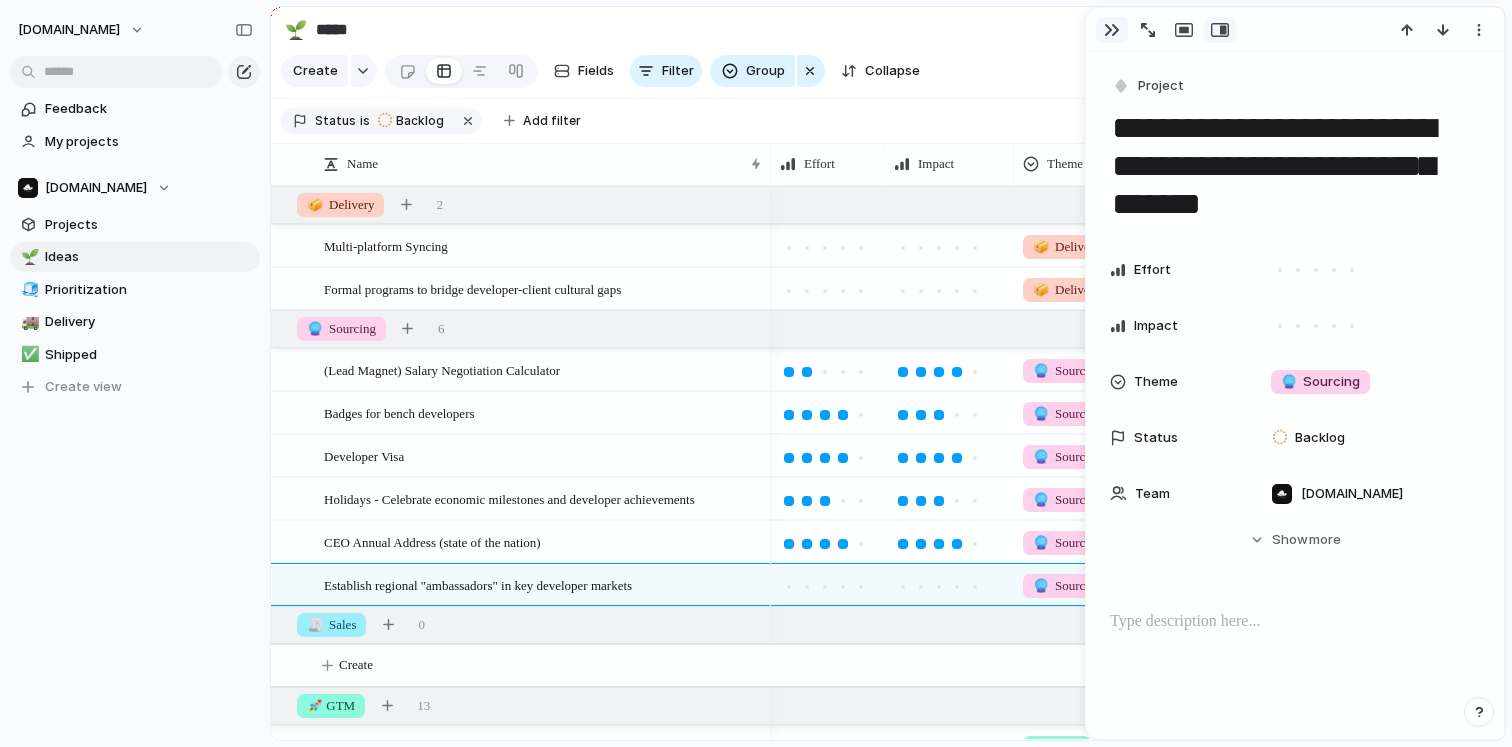 click at bounding box center [1112, 30] 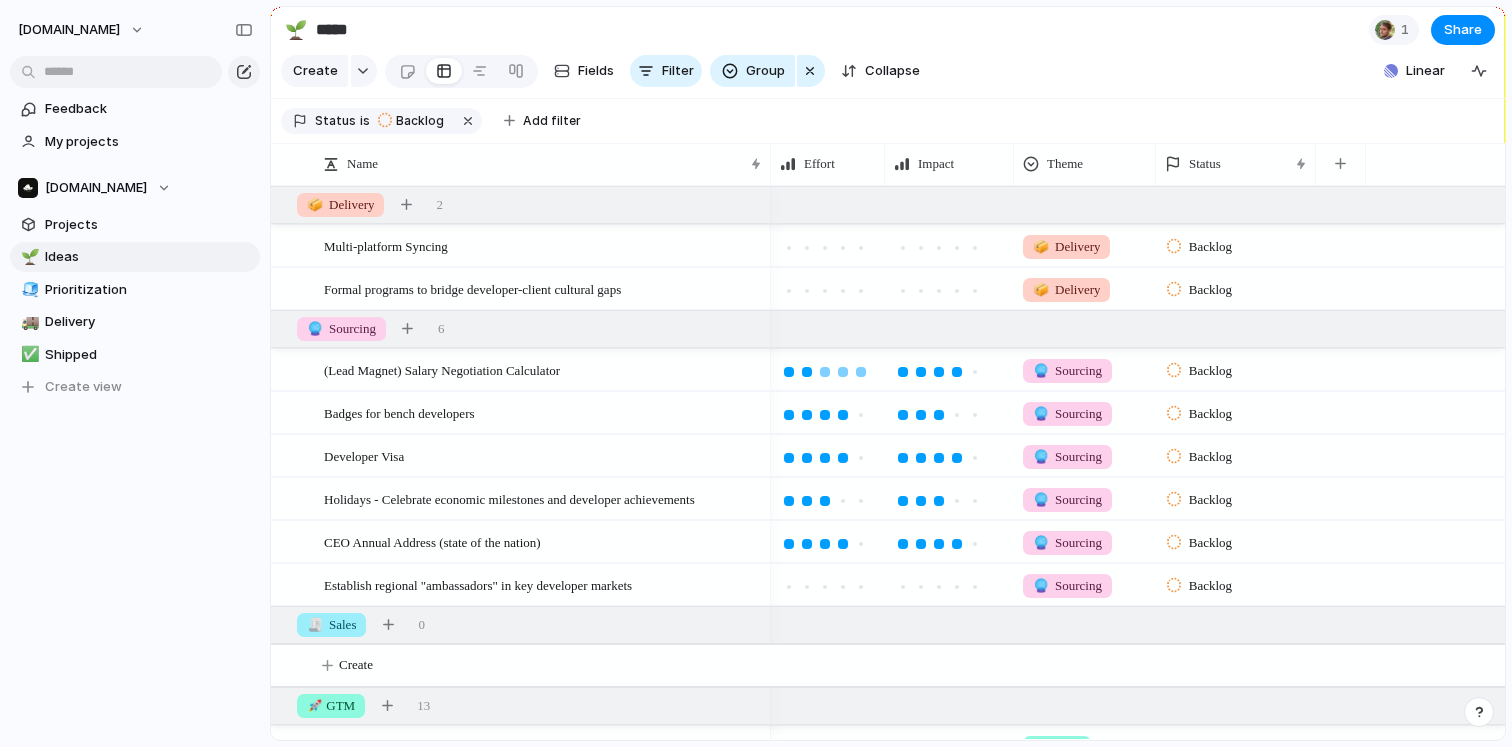scroll, scrollTop: 74, scrollLeft: 0, axis: vertical 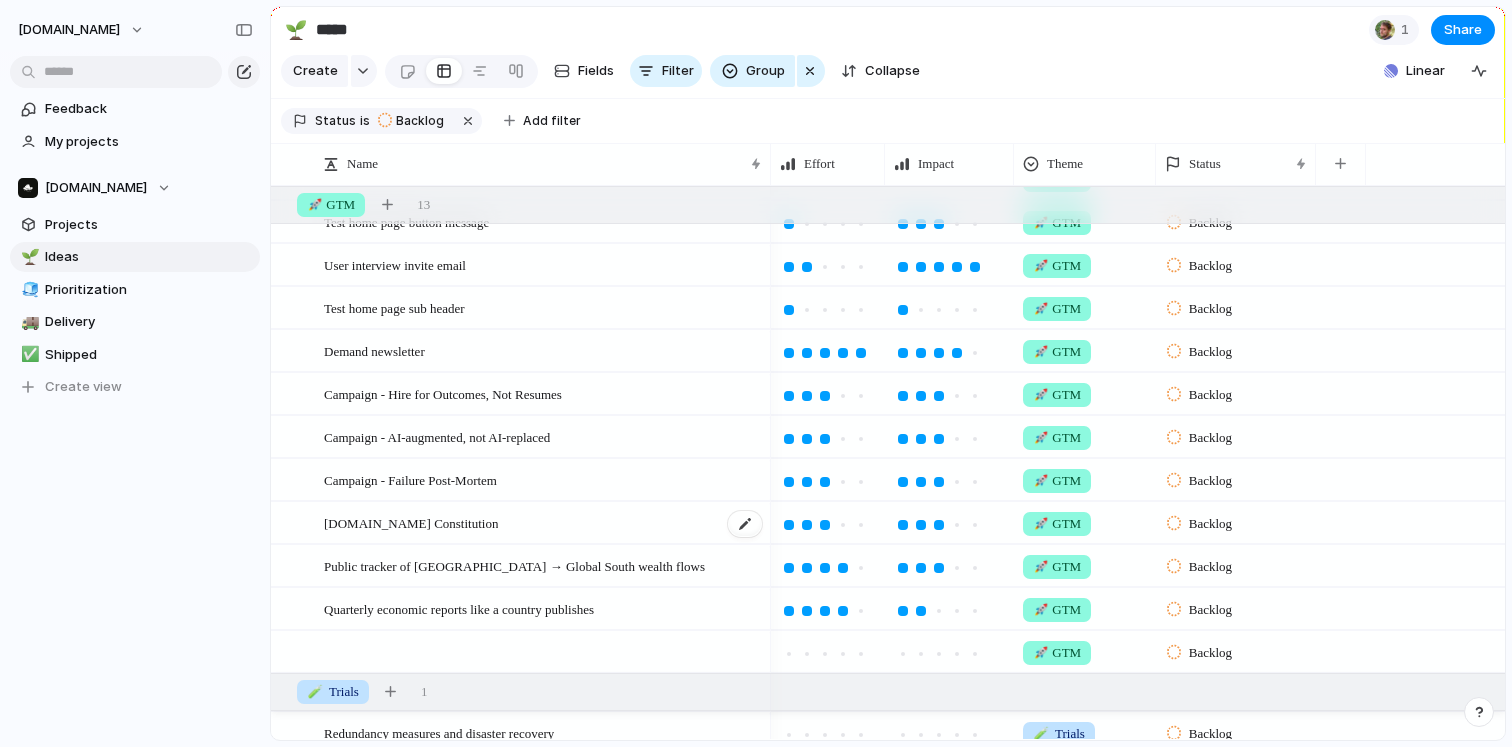 click on "[DOMAIN_NAME] Constitution" at bounding box center [544, 523] 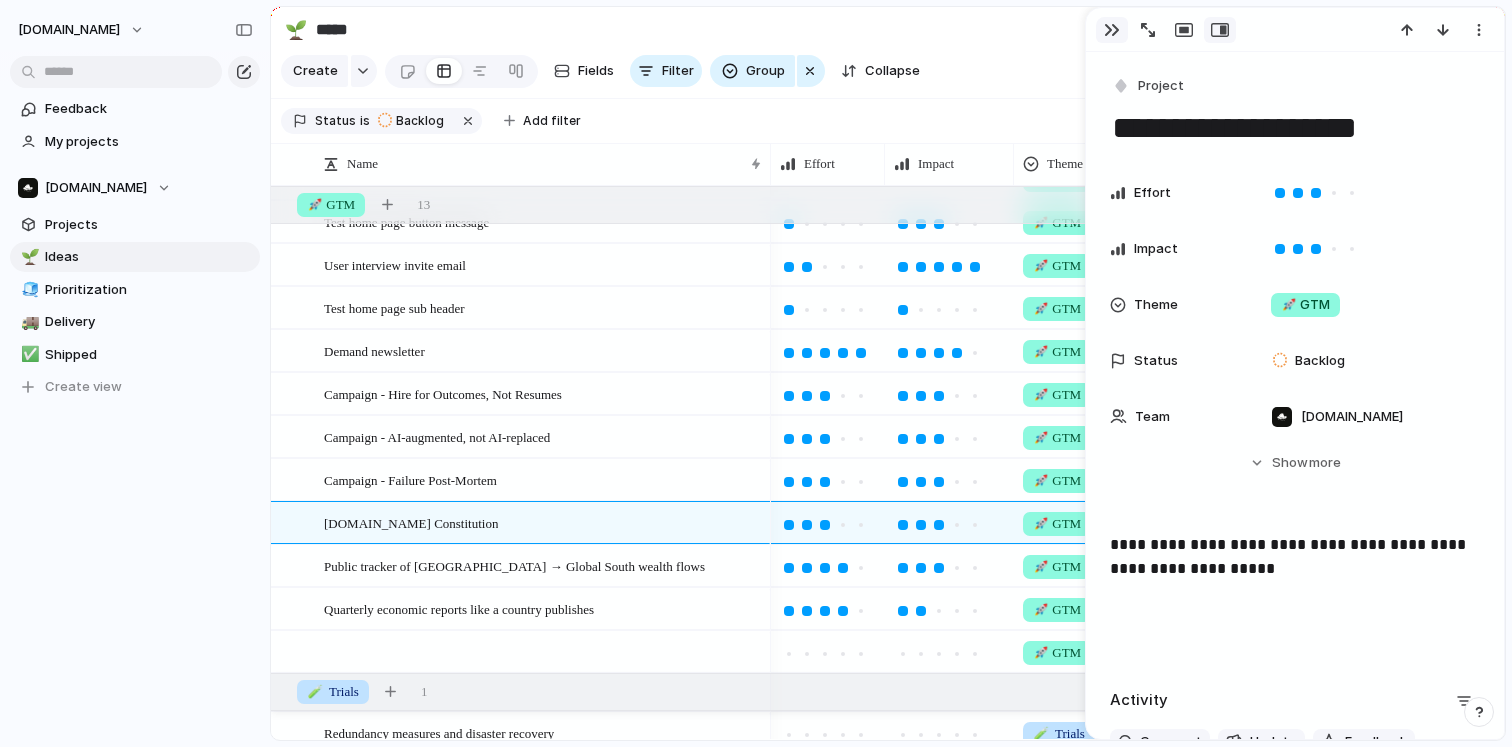 click at bounding box center [1112, 30] 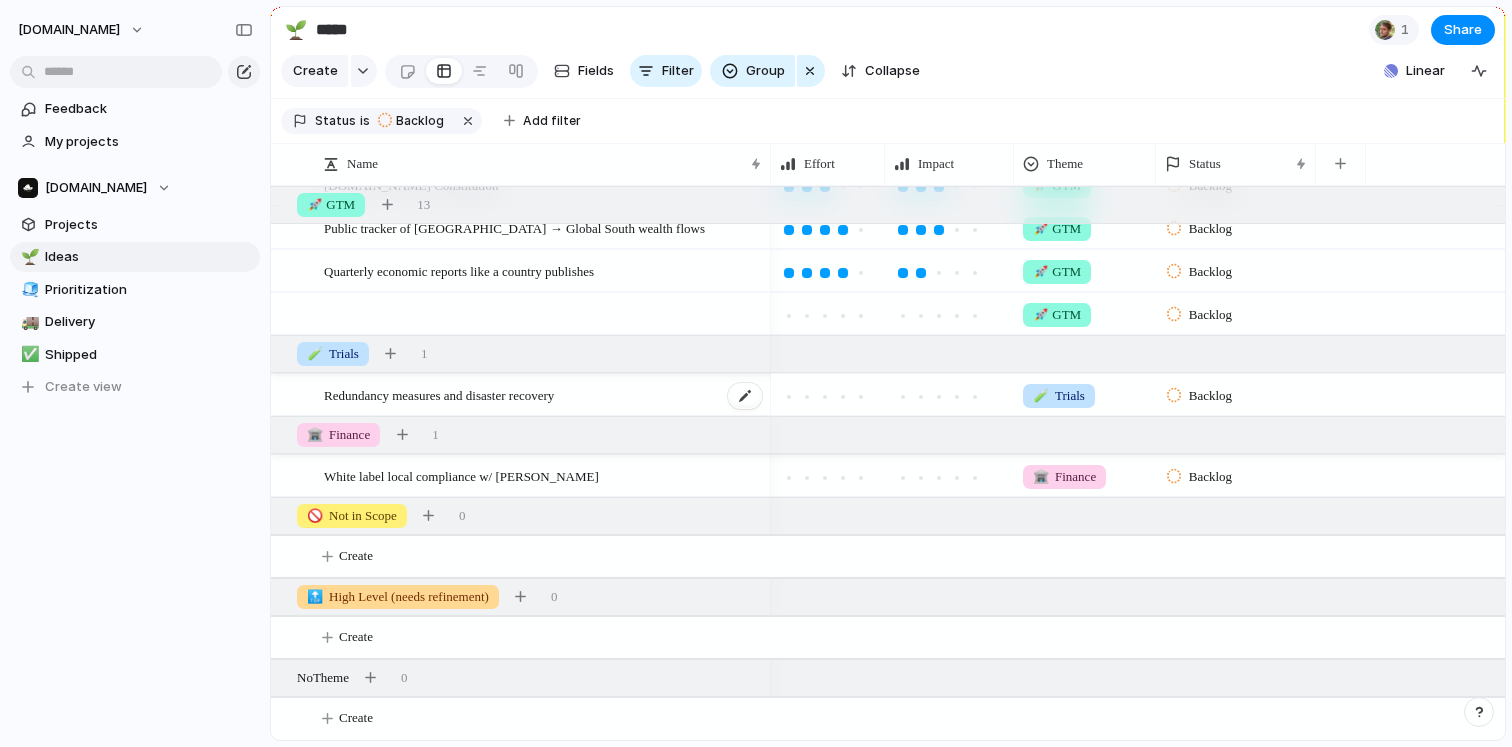 click on "Redundancy measures and disaster recovery" at bounding box center [439, 394] 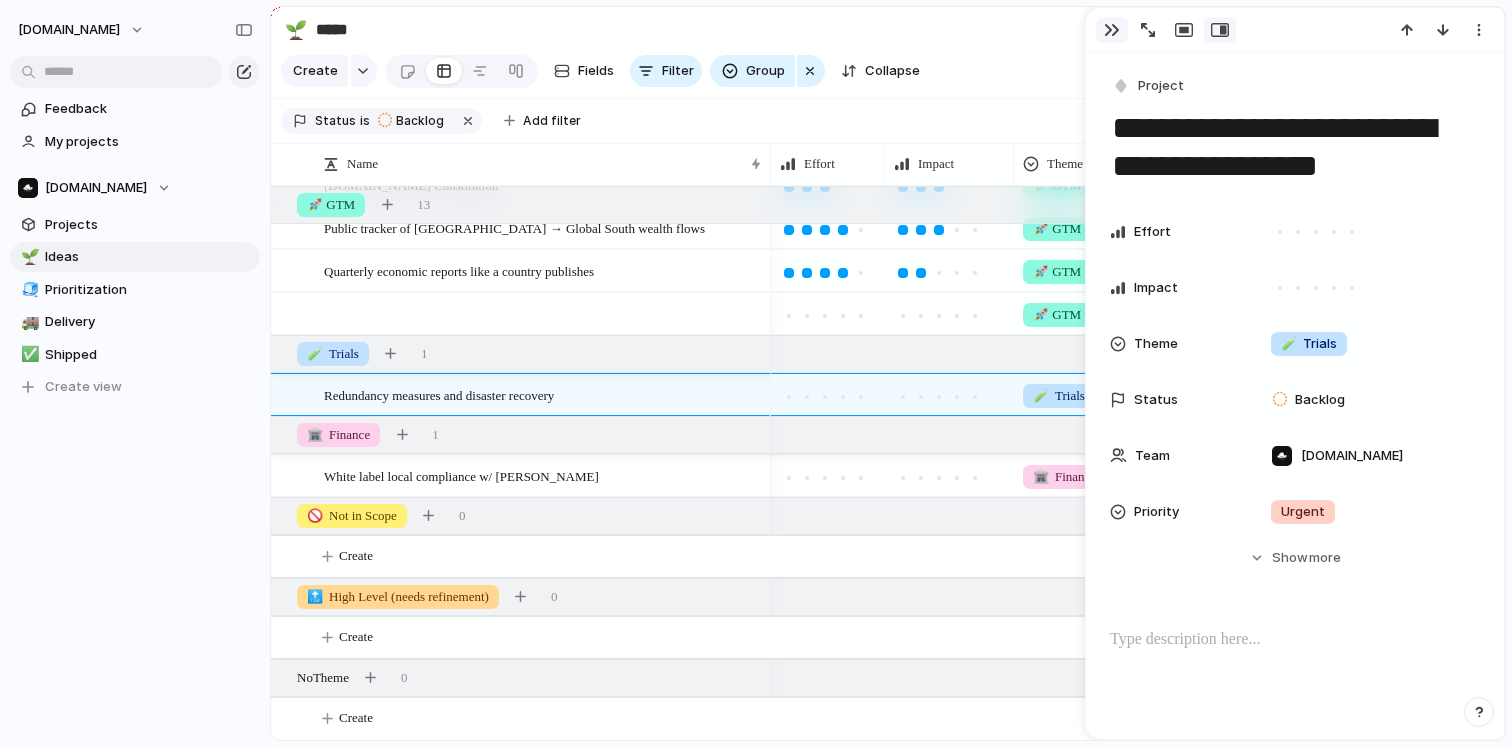click at bounding box center (1112, 30) 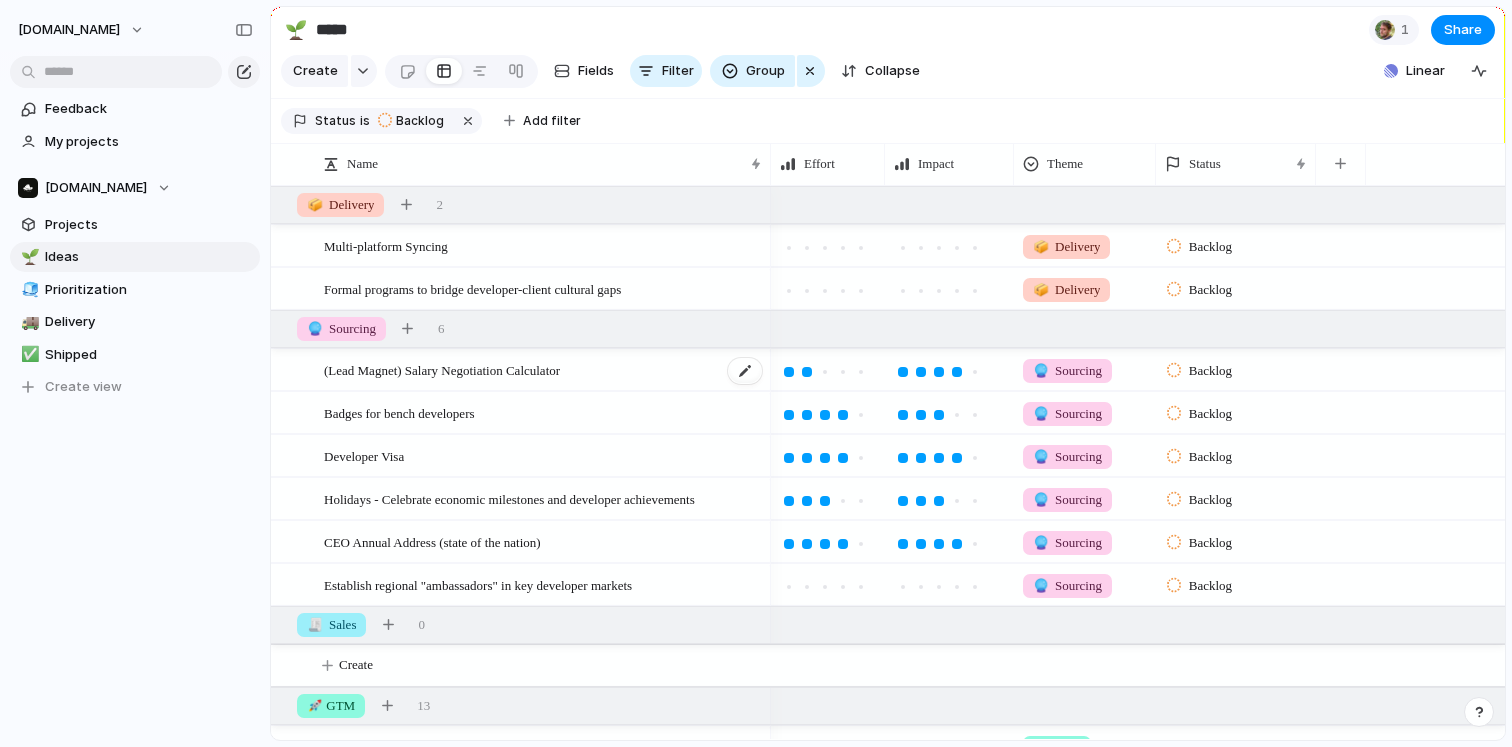 click on "(Lead Magnet) Salary Negotiation Calculator" at bounding box center (442, 369) 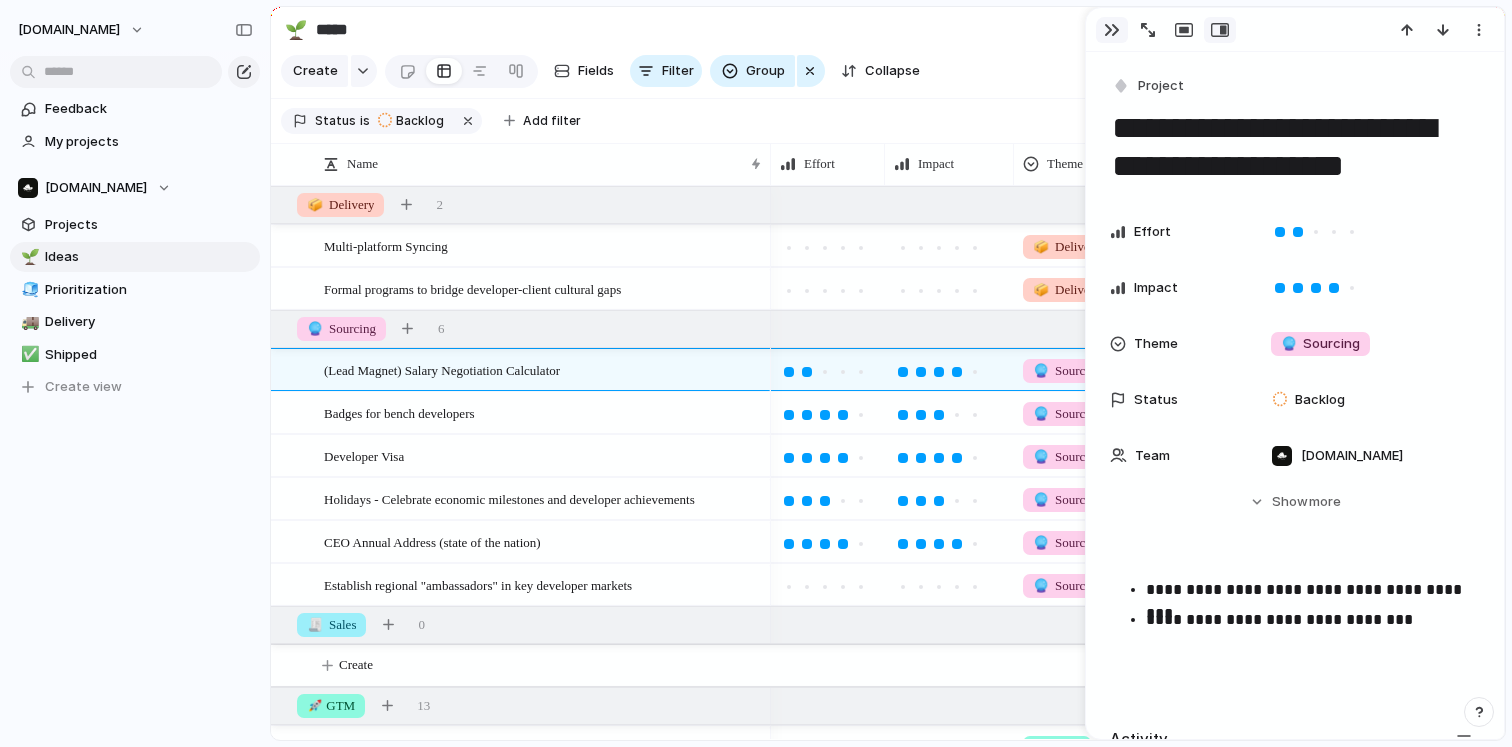 click at bounding box center [1112, 30] 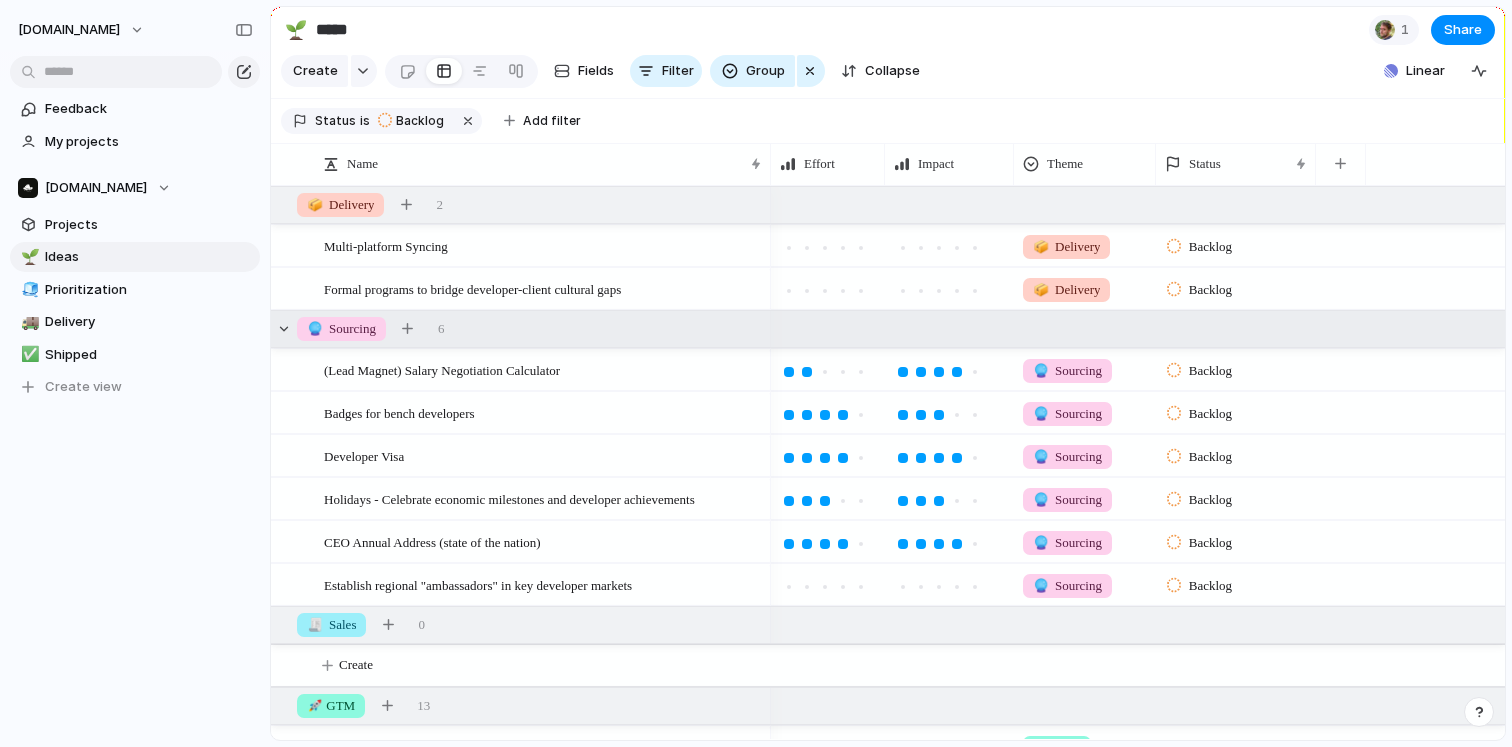 scroll, scrollTop: 44, scrollLeft: 0, axis: vertical 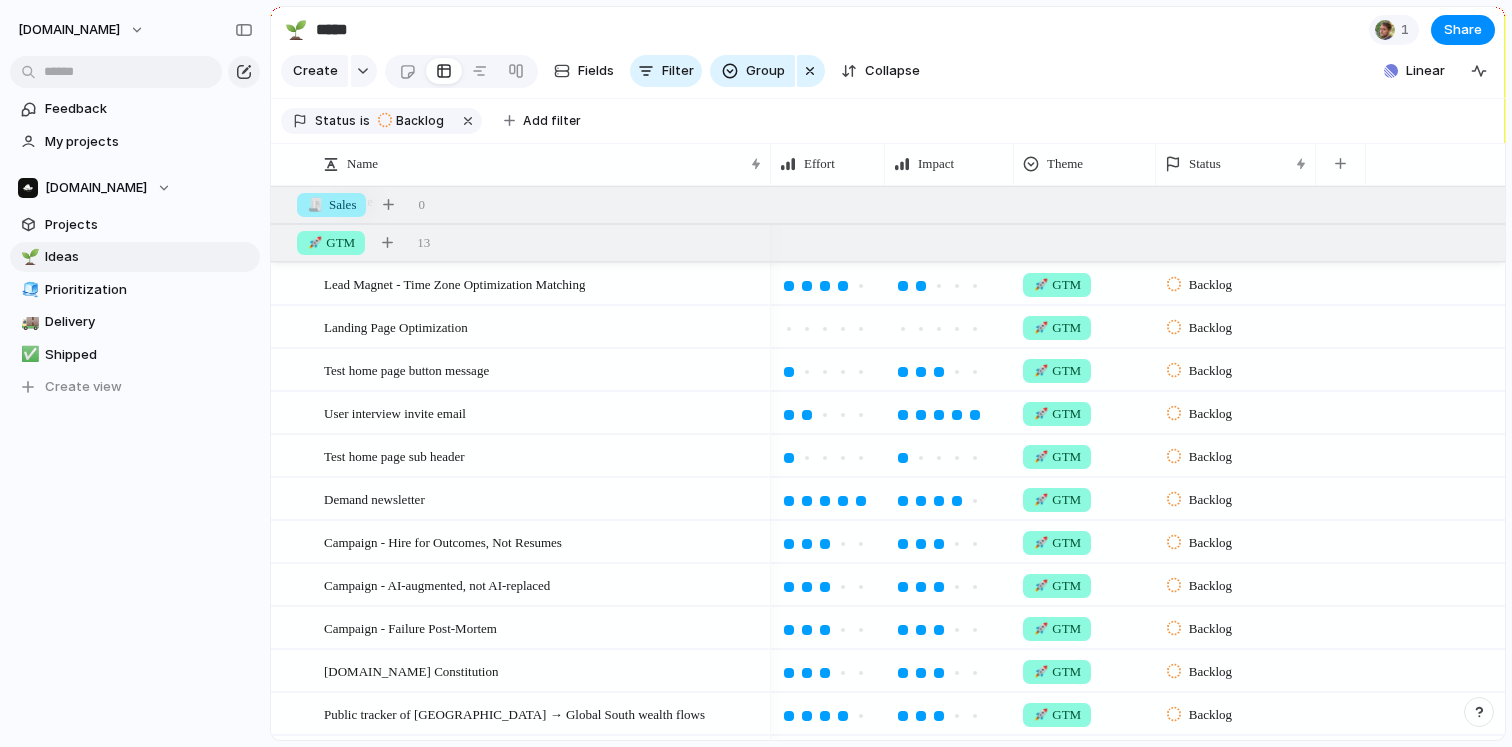 click on "[DOMAIN_NAME] Feedback My projects [DOMAIN_NAME] Projects 🌱 Ideas 🧊 Prioritization 🚚 Delivery ✅ Shipped
To pick up a draggable item, press the space bar.
While dragging, use the arrow keys to move the item.
Press space again to drop the item in its new position, or press escape to cancel.
Create view" at bounding box center (135, 373) 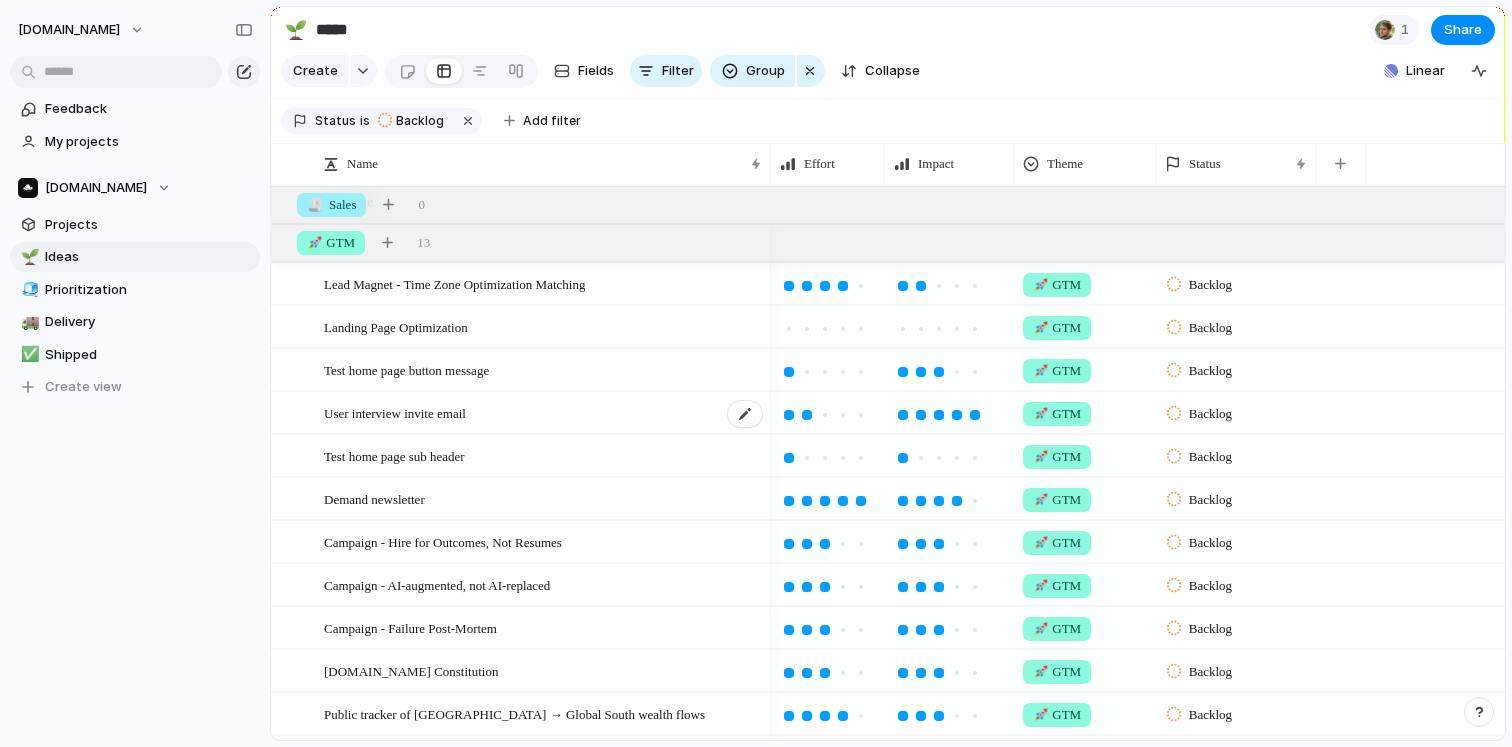 scroll, scrollTop: 176, scrollLeft: 0, axis: vertical 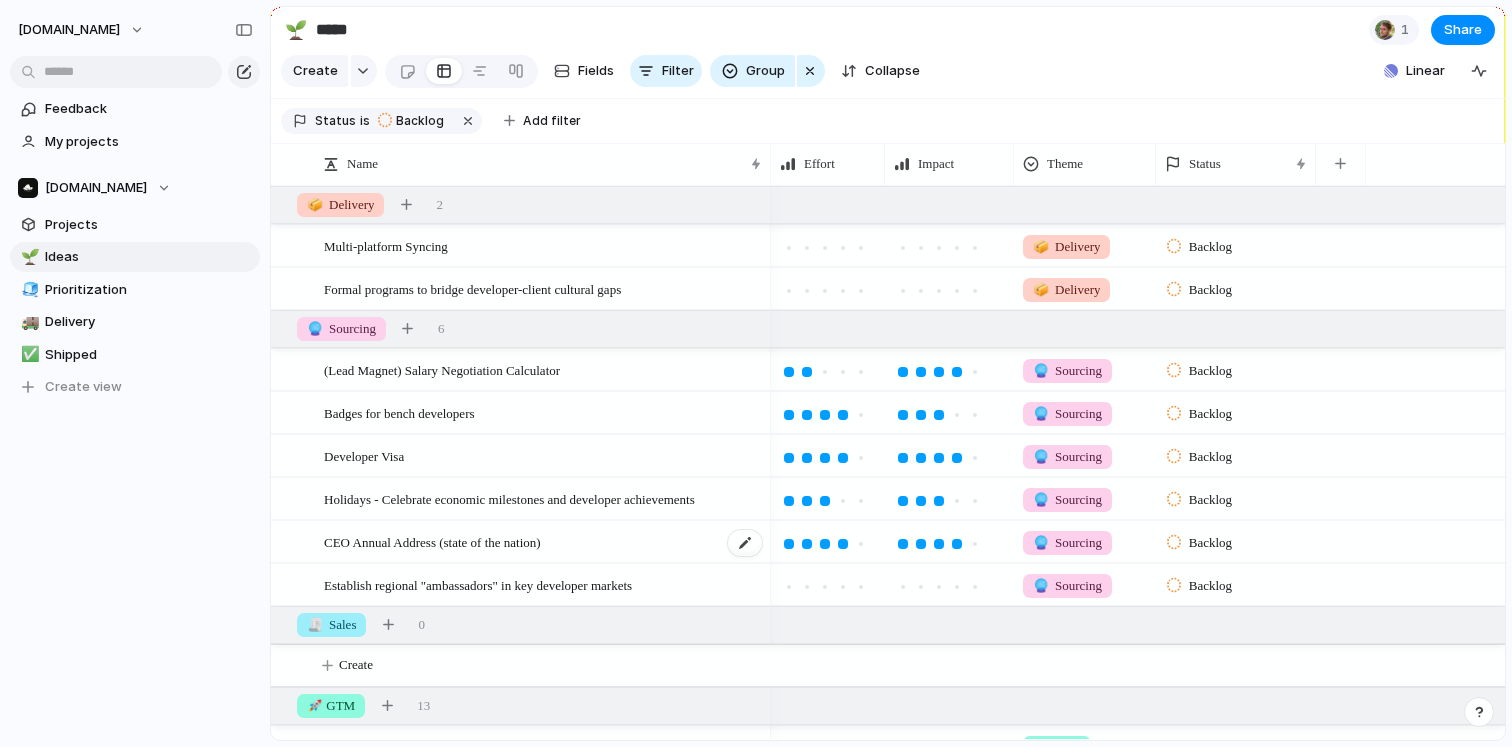 click on "CEO Annual Address (state of the nation)" at bounding box center (432, 541) 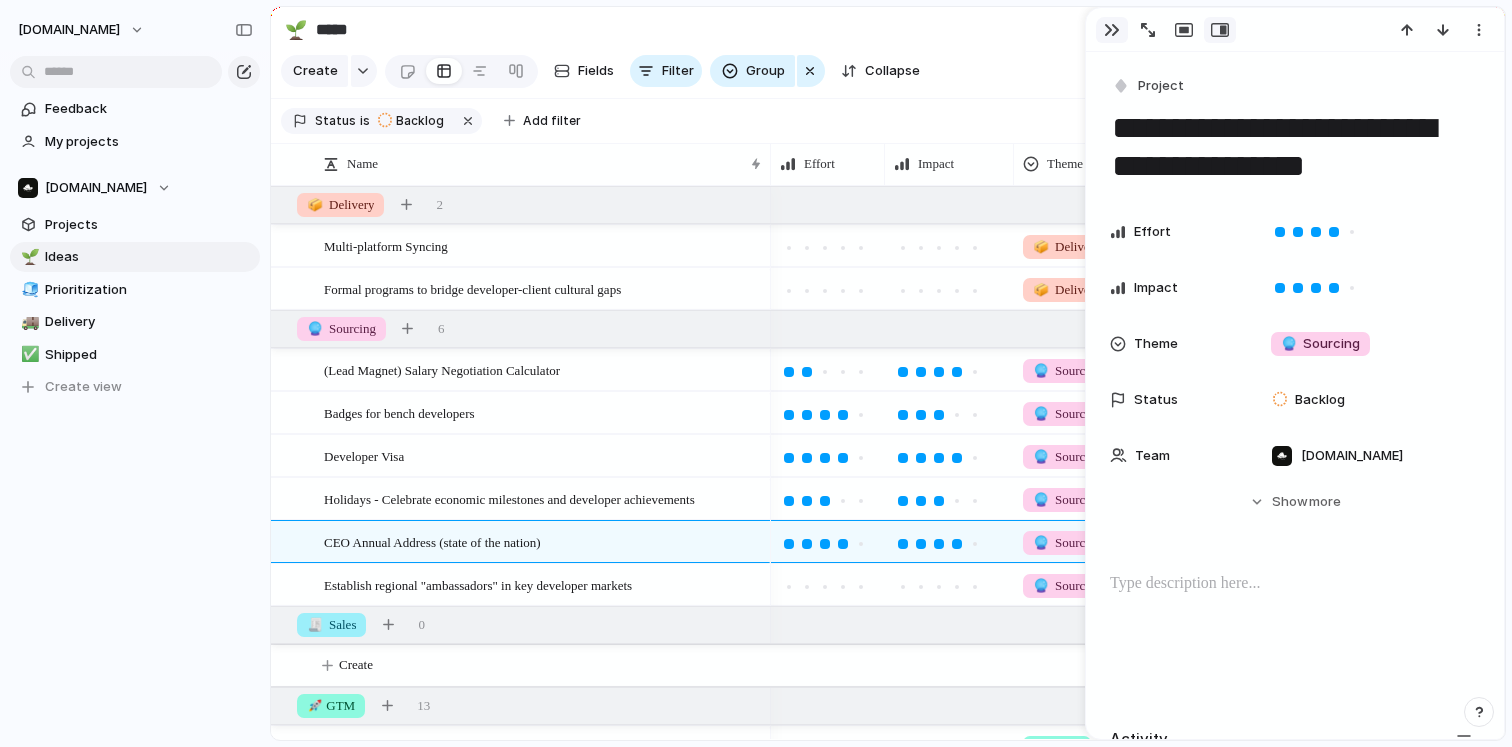 click at bounding box center [1112, 30] 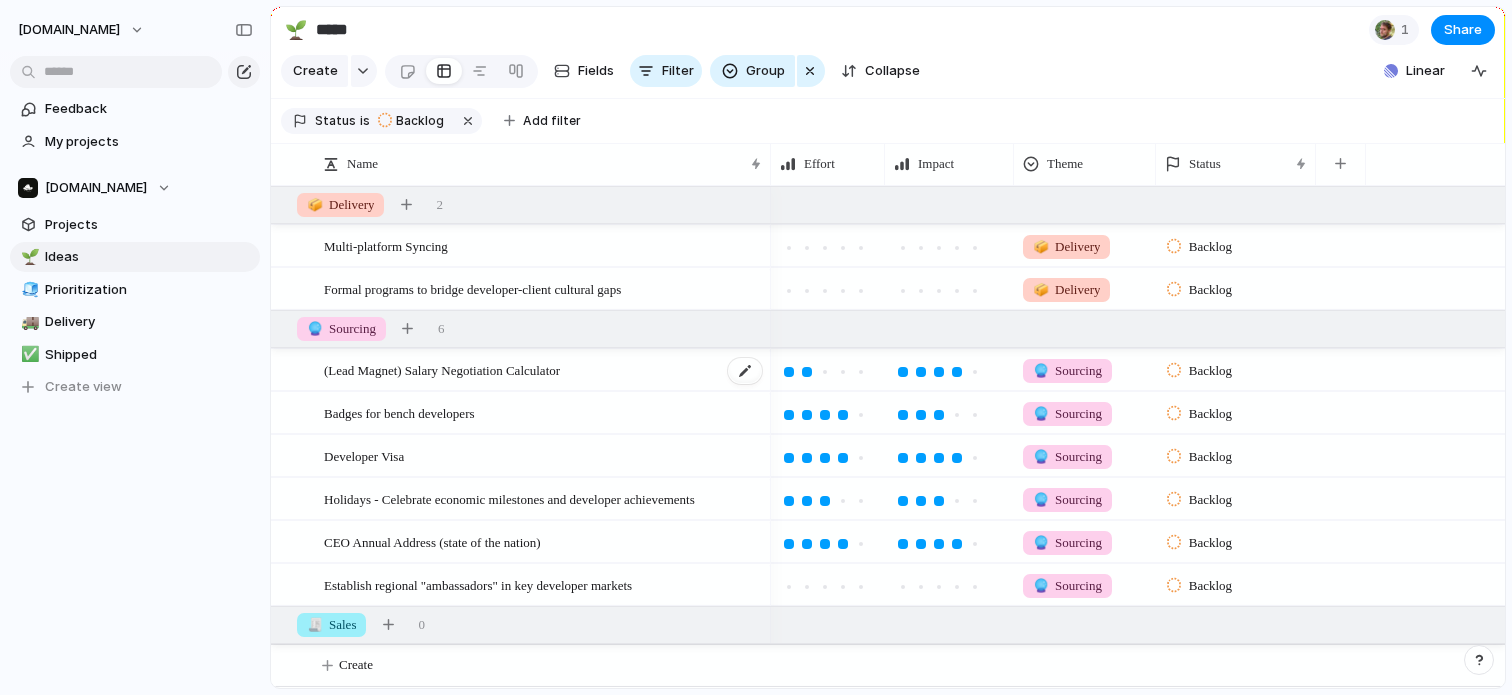 scroll, scrollTop: 18, scrollLeft: 0, axis: vertical 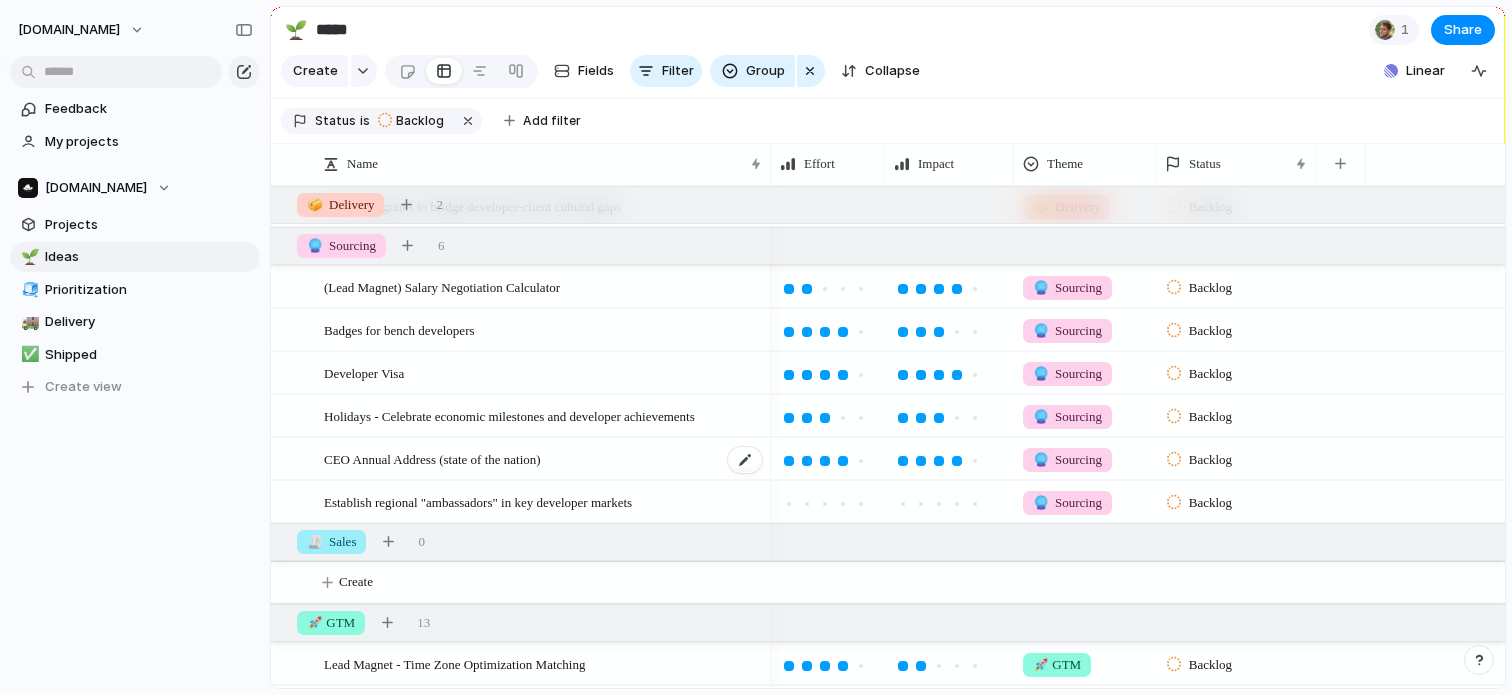 click on "CEO Annual Address (state of the nation)" at bounding box center (432, 458) 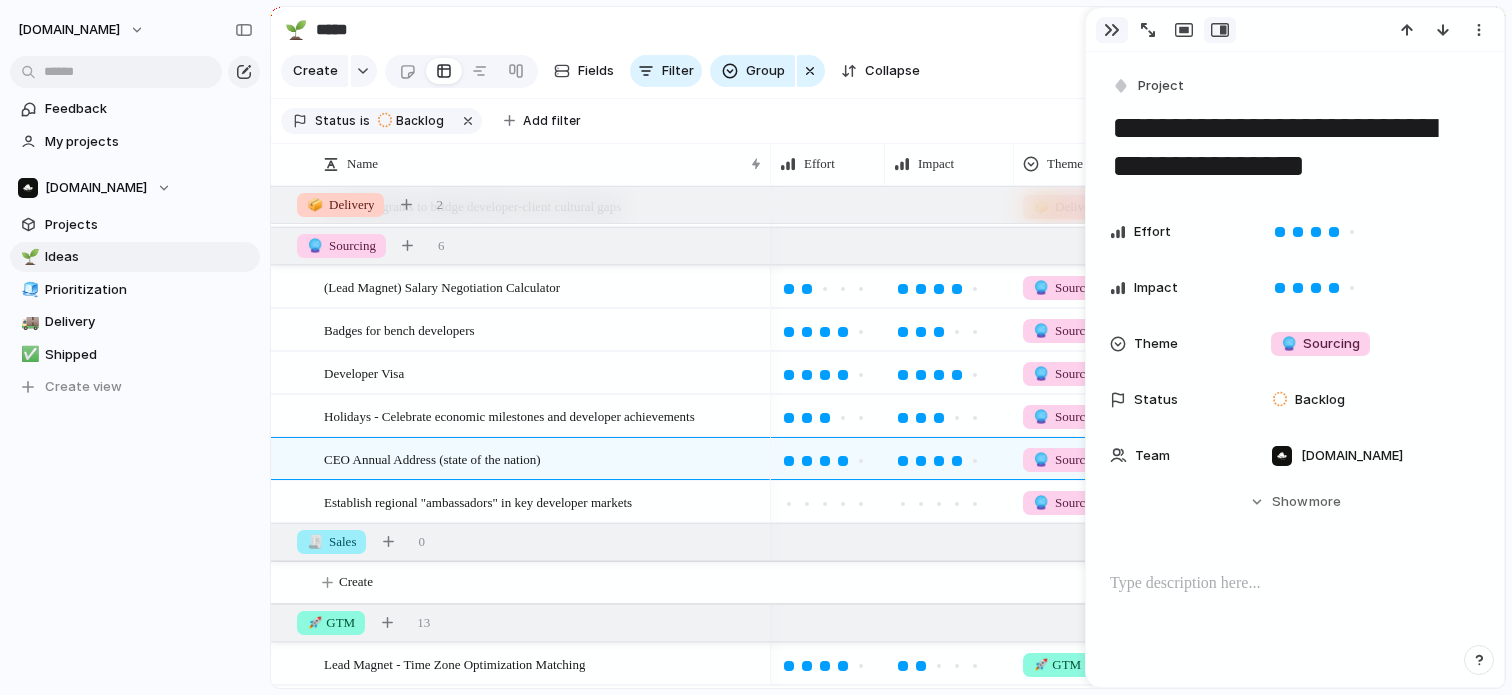 click at bounding box center (1112, 30) 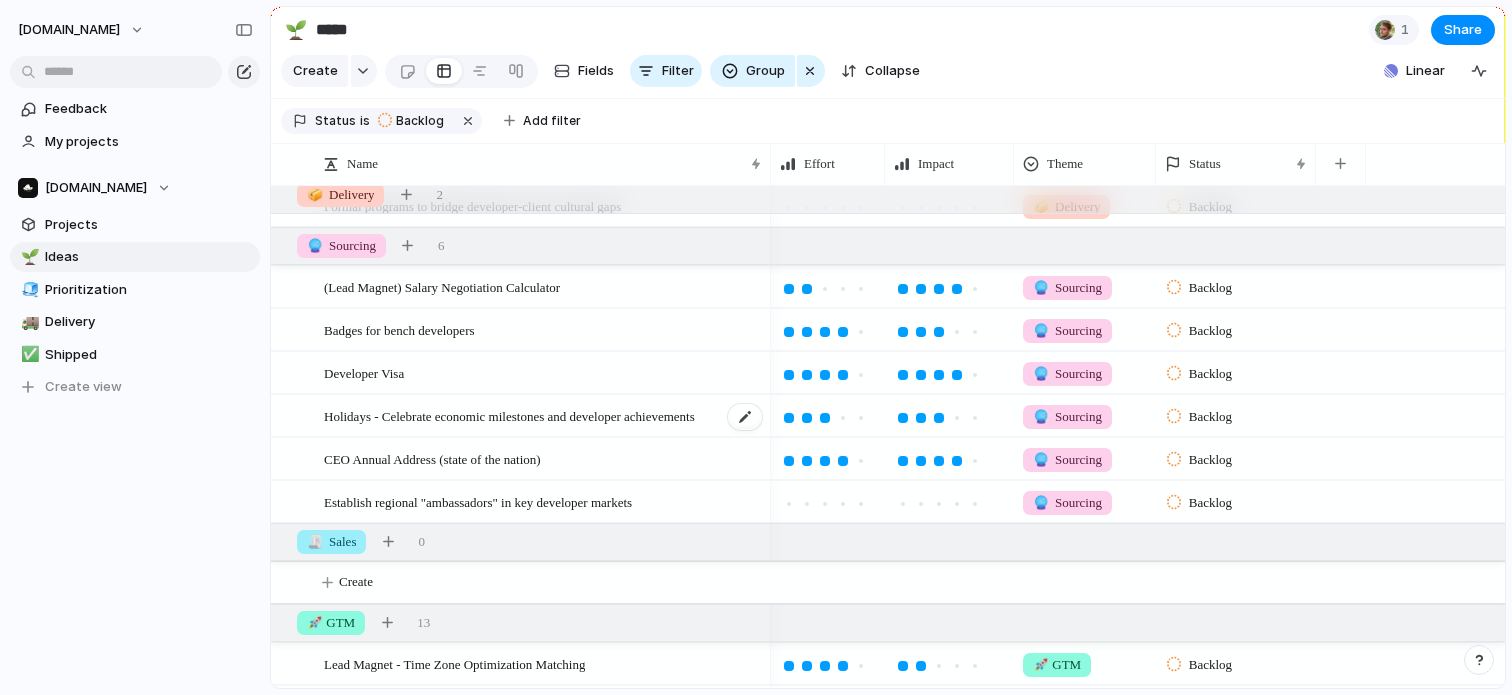 scroll, scrollTop: 116, scrollLeft: 0, axis: vertical 